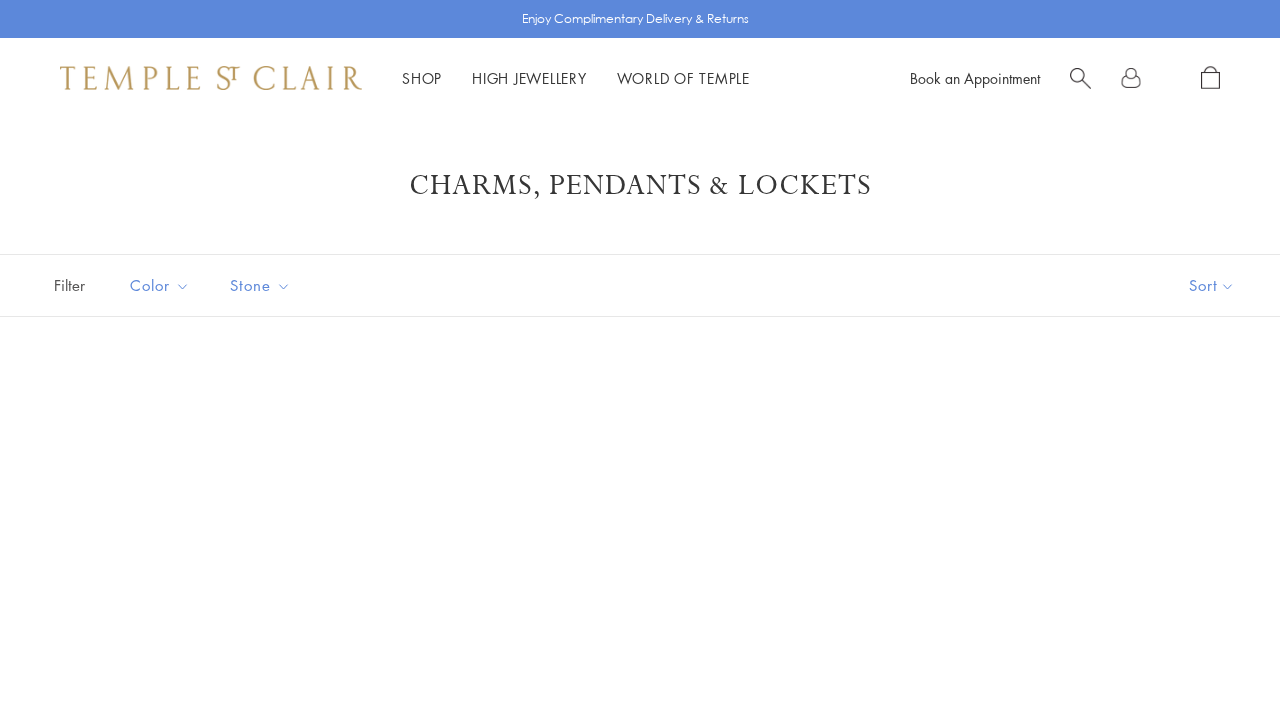 scroll, scrollTop: 0, scrollLeft: 0, axis: both 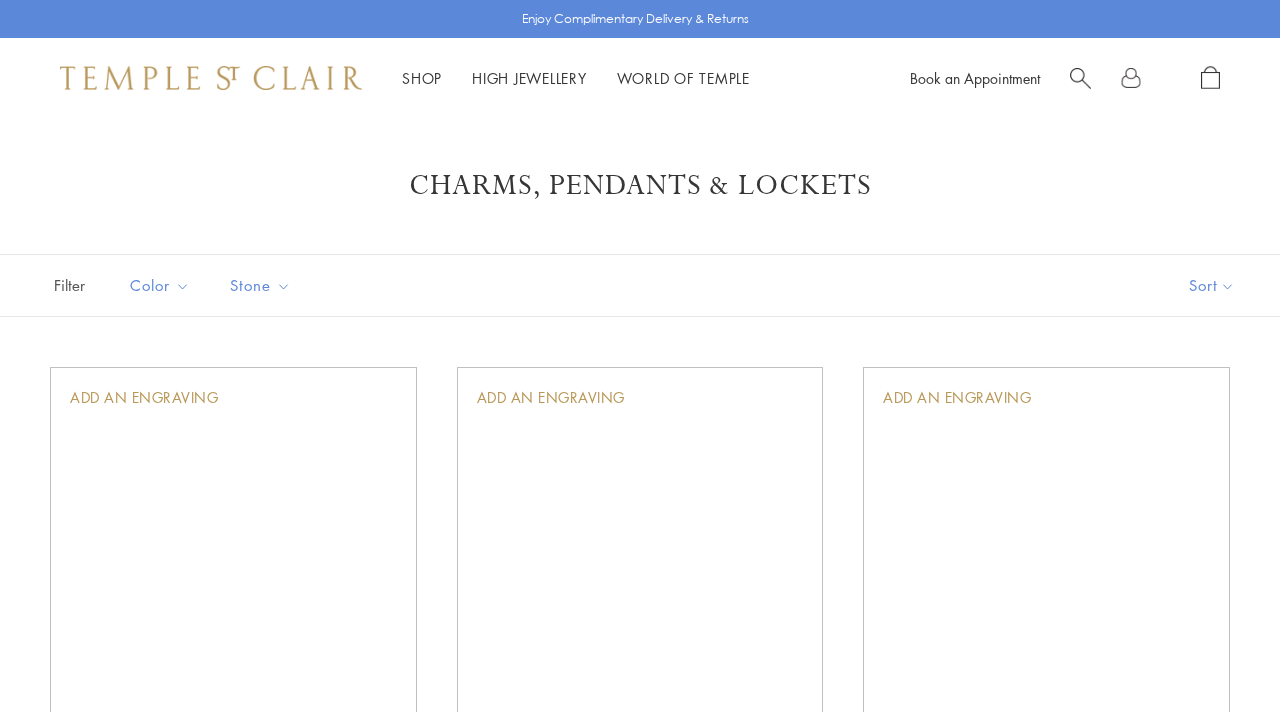 click at bounding box center [1080, 76] 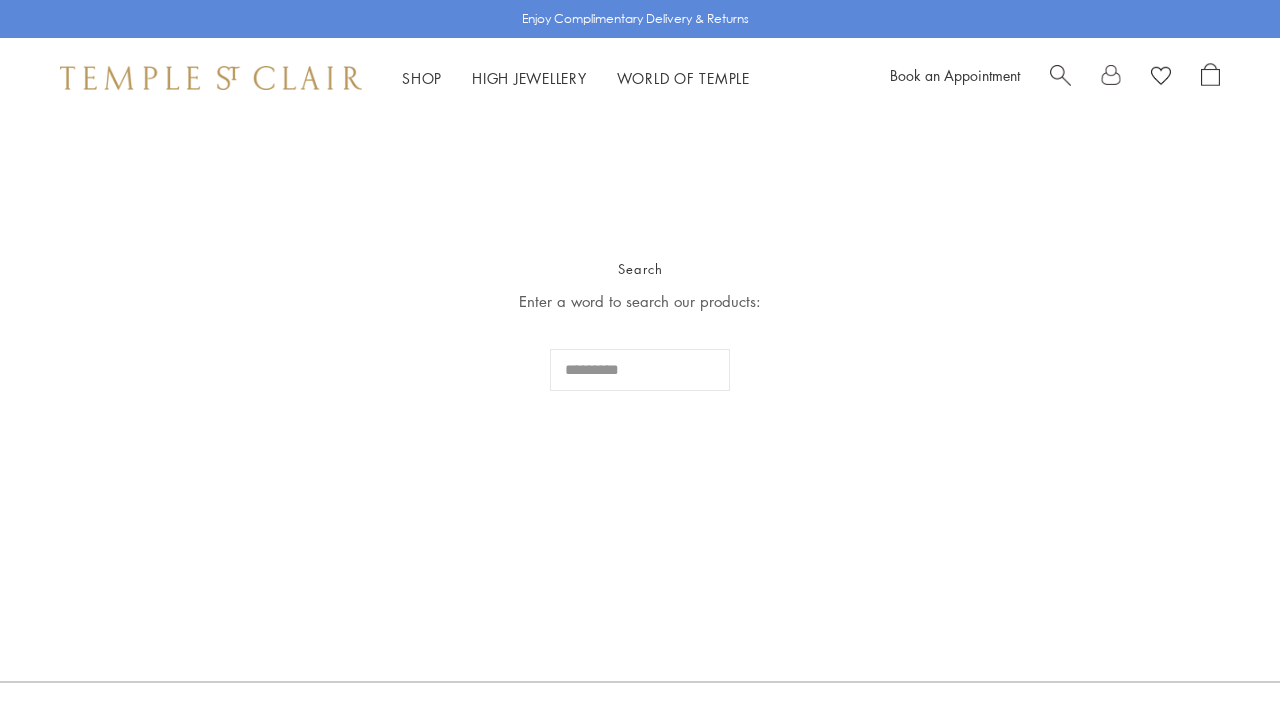 scroll, scrollTop: 0, scrollLeft: 0, axis: both 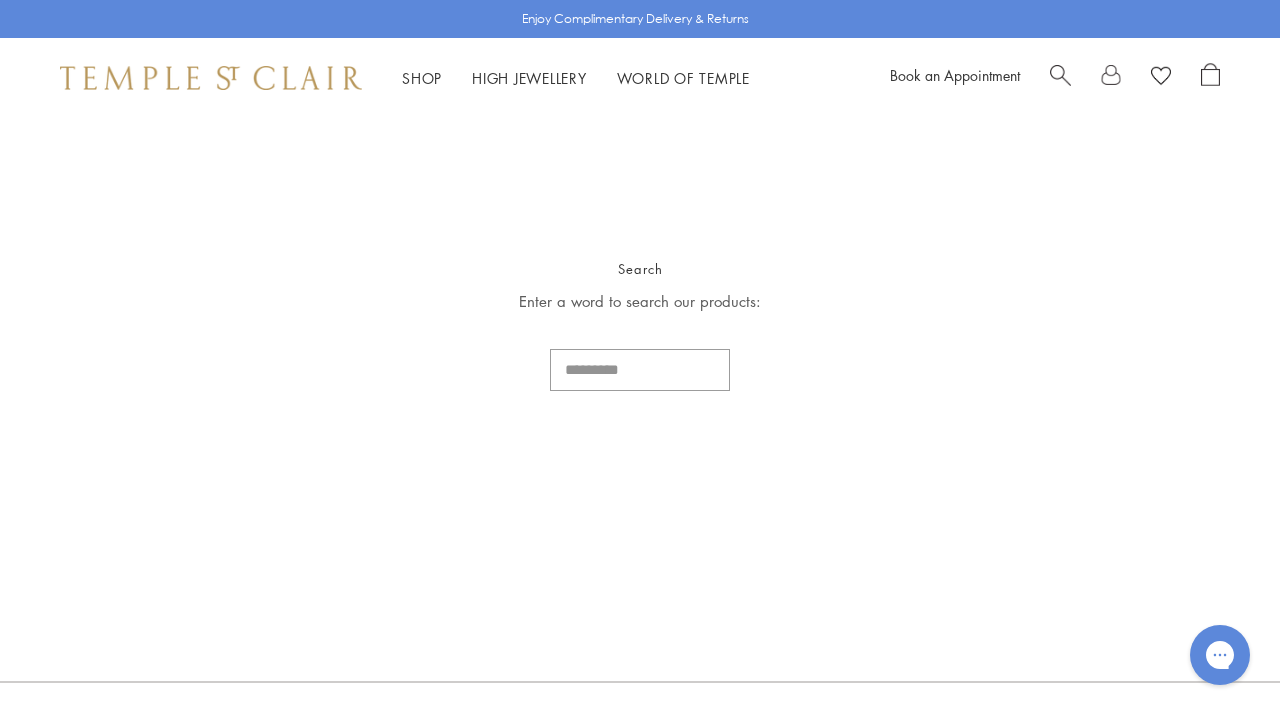 click at bounding box center [640, 370] 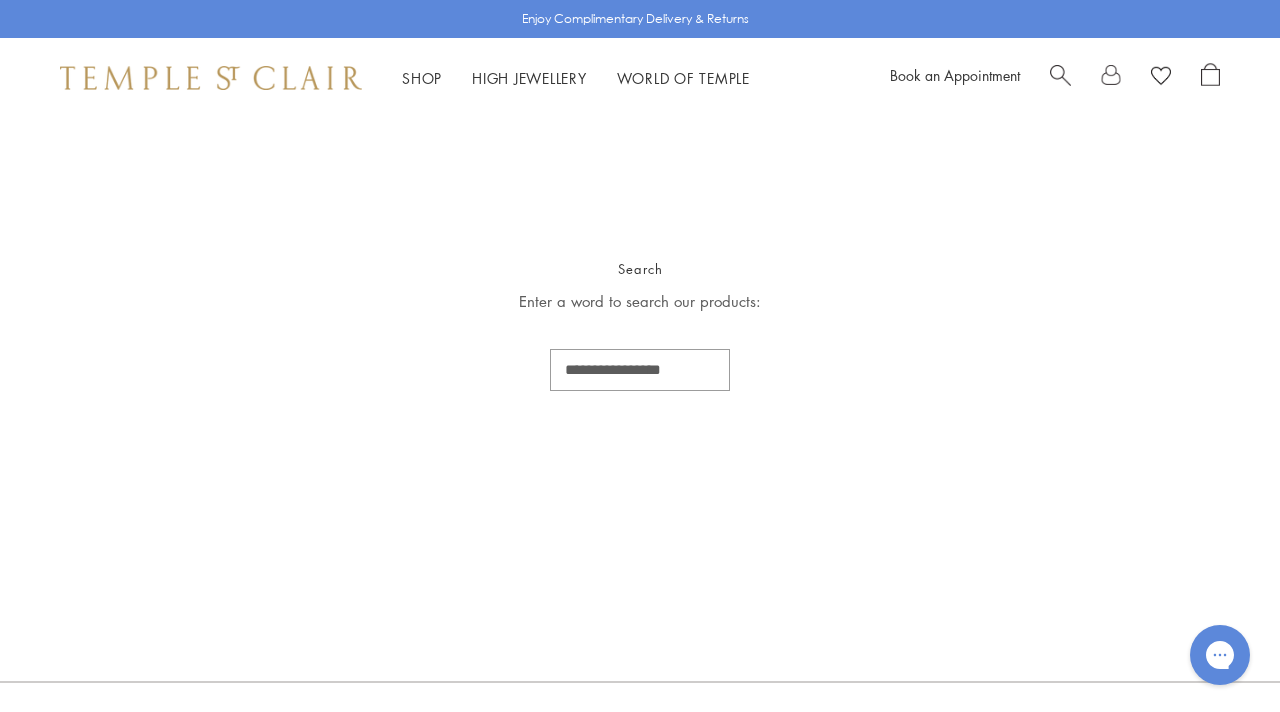type on "**********" 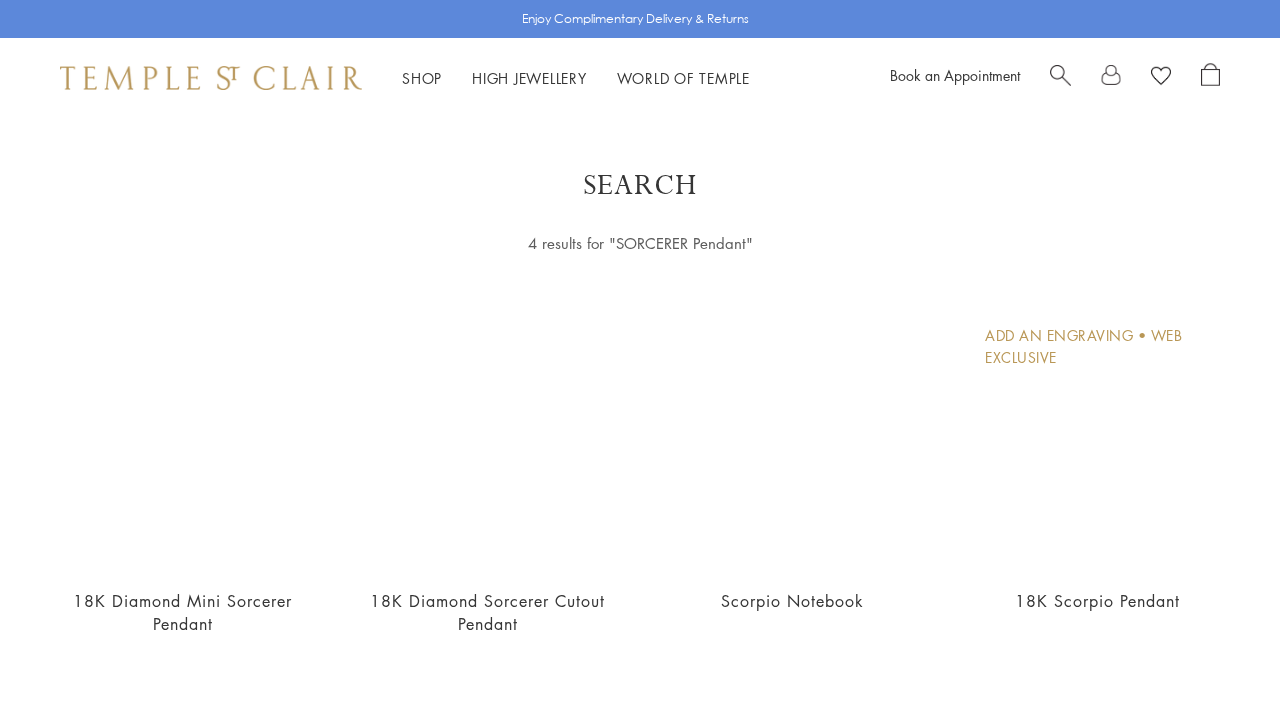 scroll, scrollTop: 0, scrollLeft: 0, axis: both 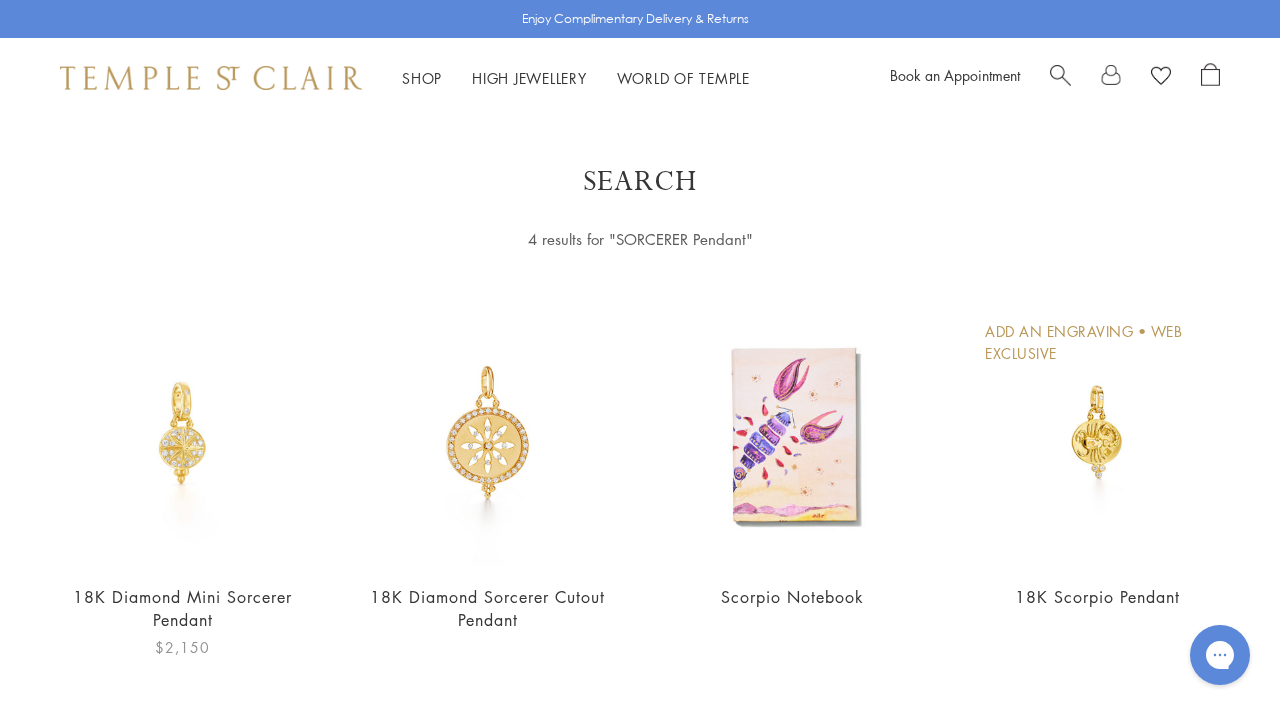 click at bounding box center [182, 433] 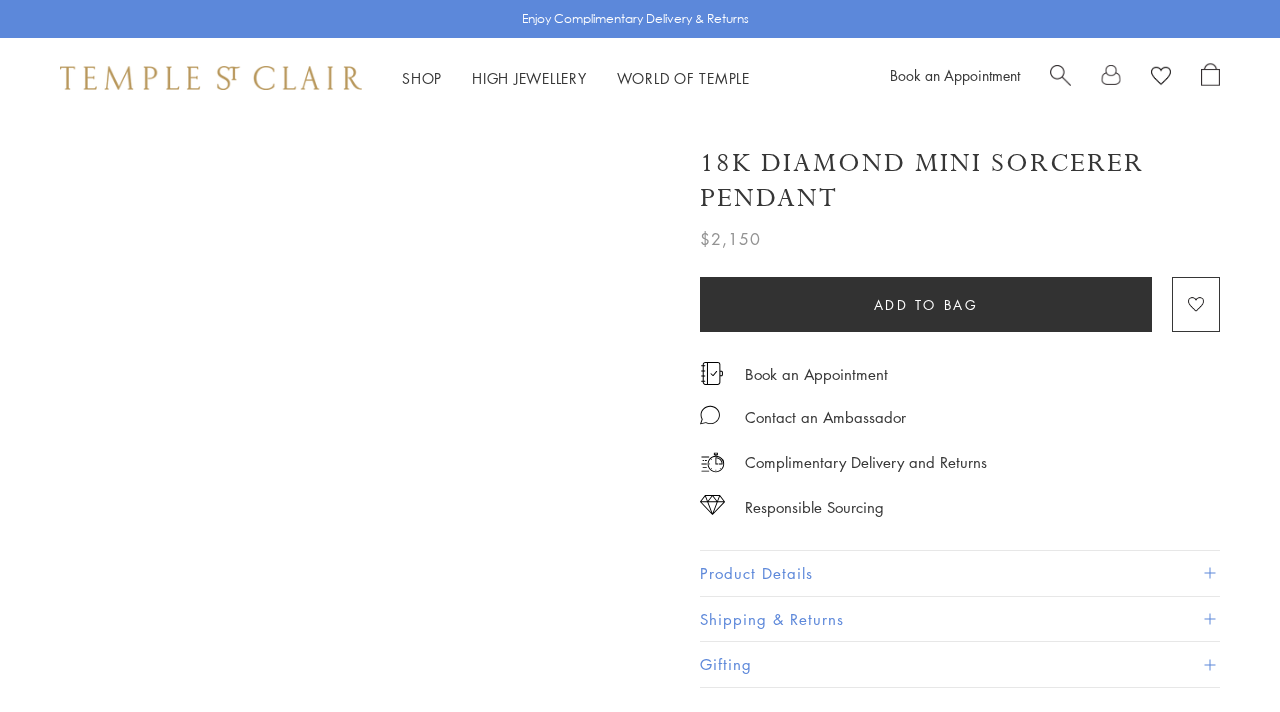 scroll, scrollTop: 0, scrollLeft: 0, axis: both 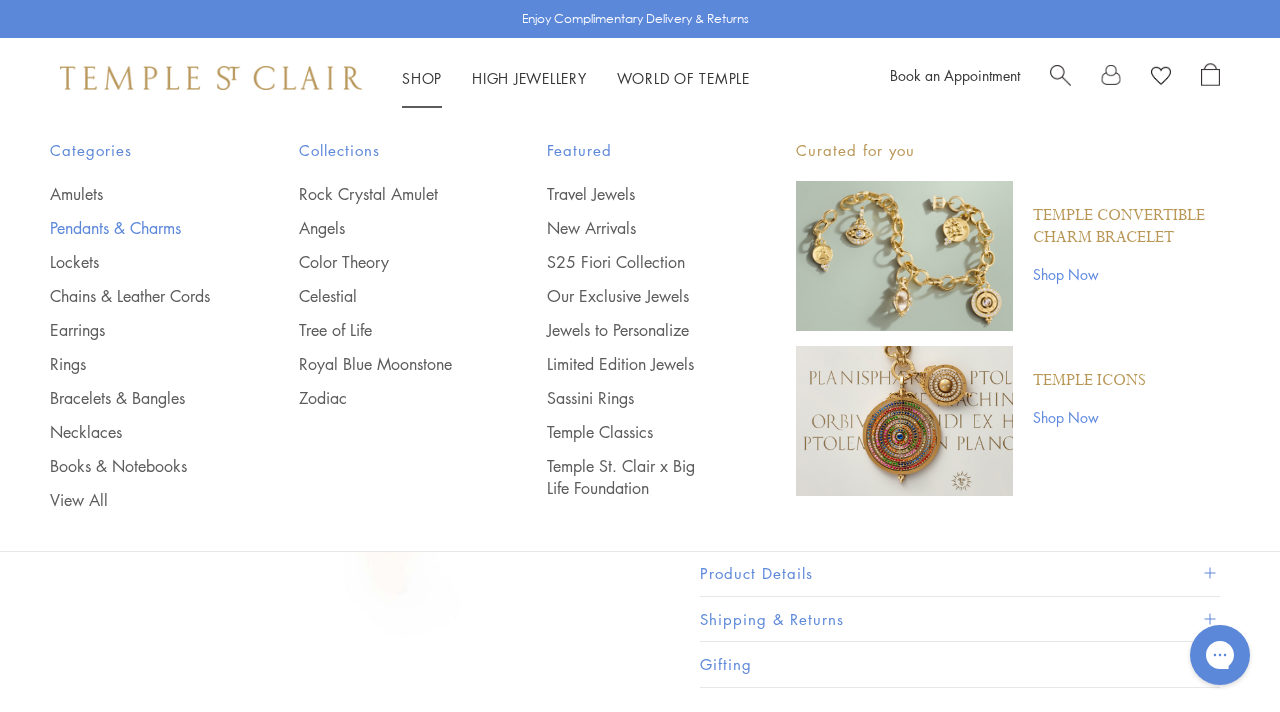 click on "Pendants & Charms" at bounding box center (134, 228) 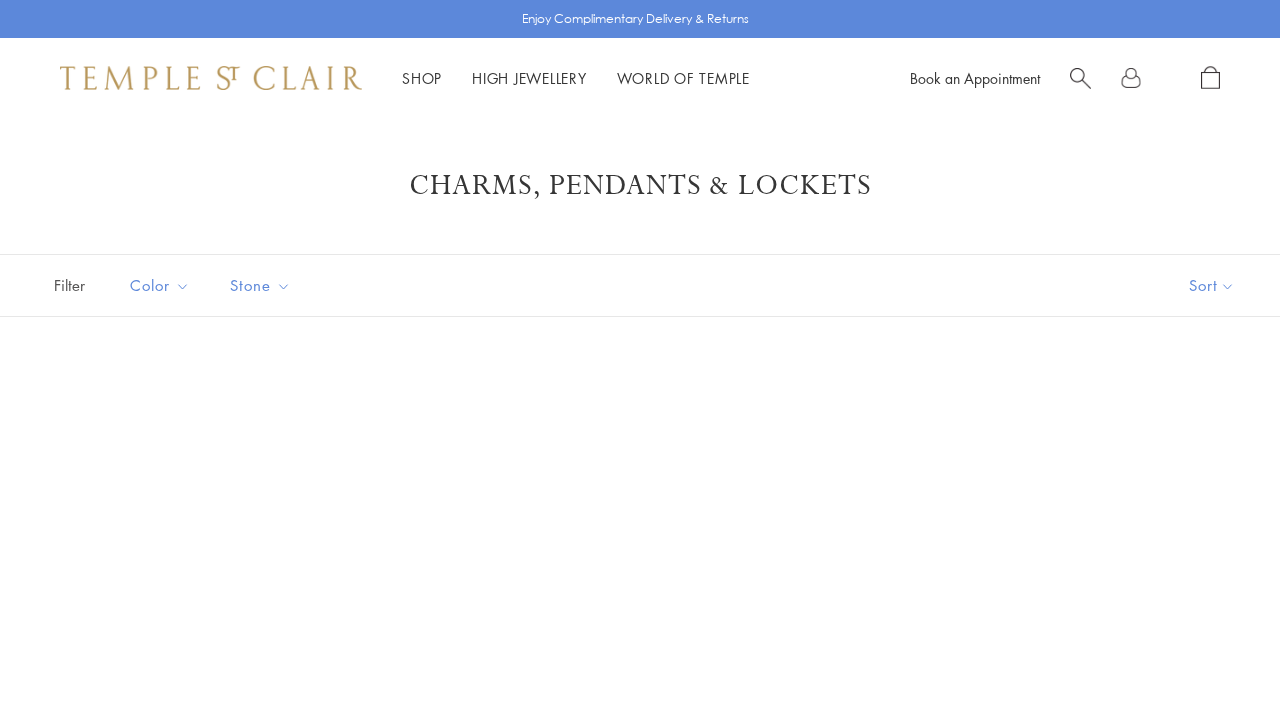 scroll, scrollTop: 0, scrollLeft: 0, axis: both 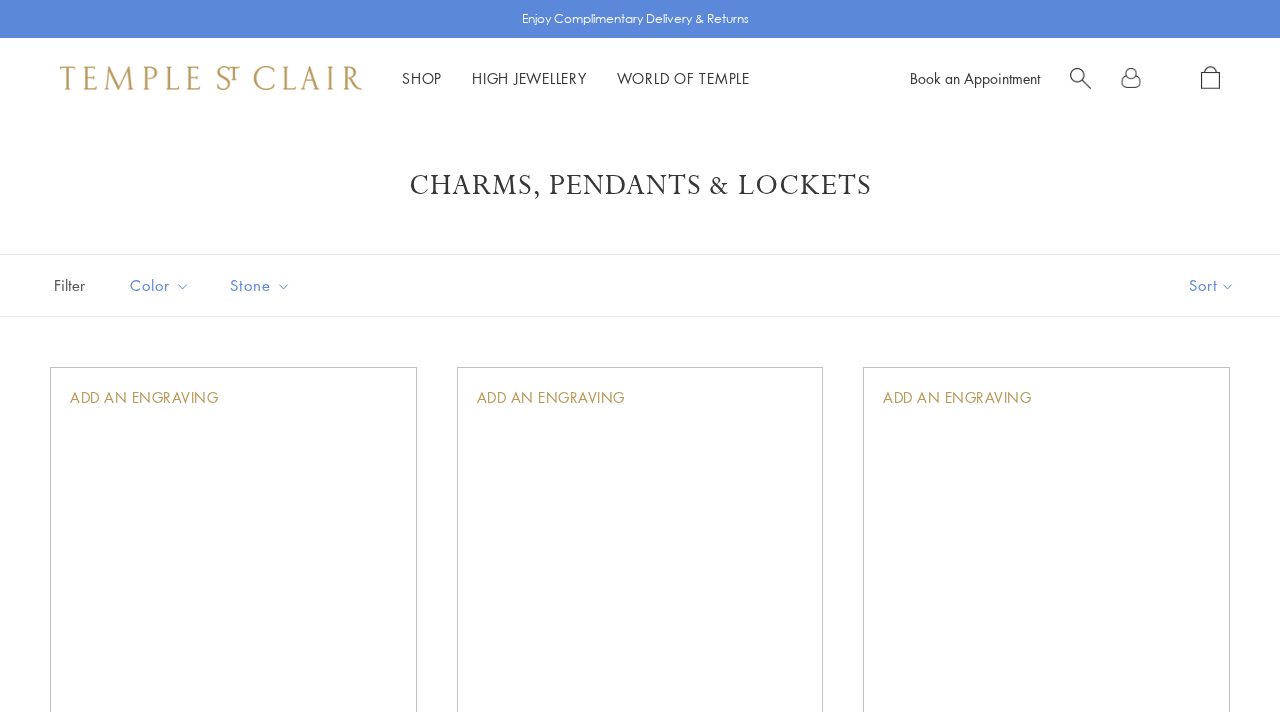 click on "Sort" at bounding box center [1212, 285] 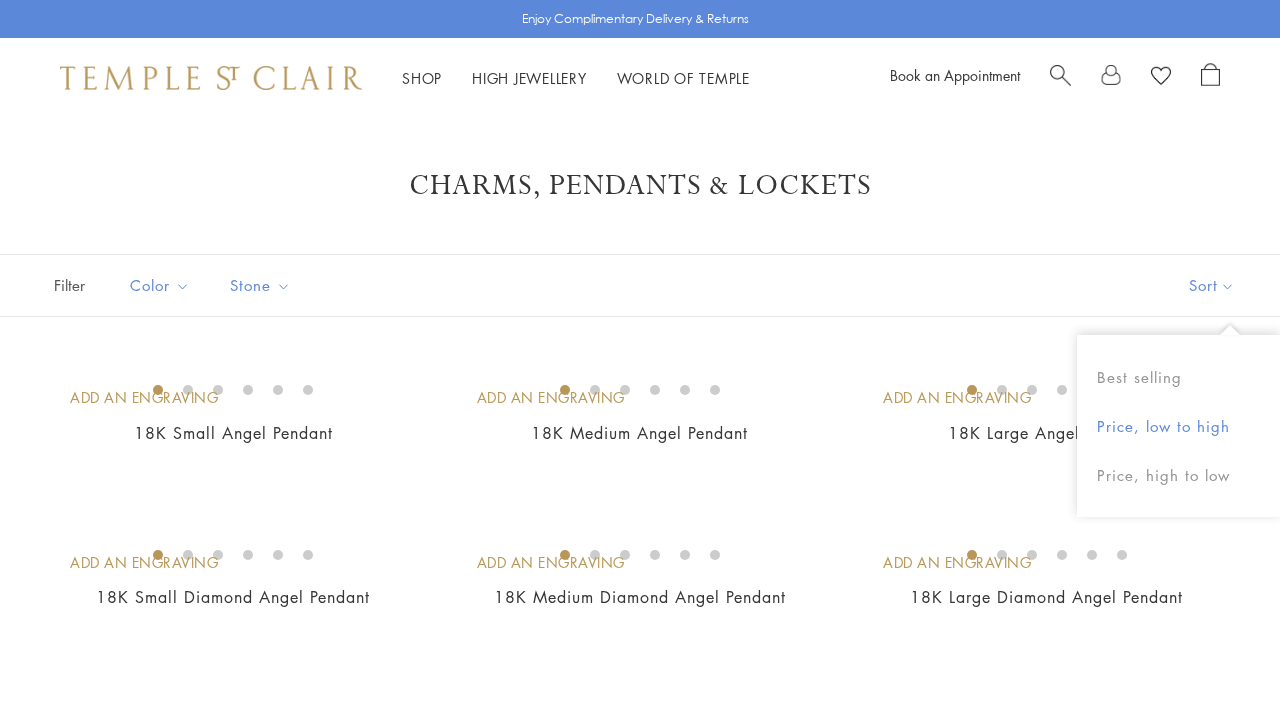 click on "Price, low to high" at bounding box center (1178, 426) 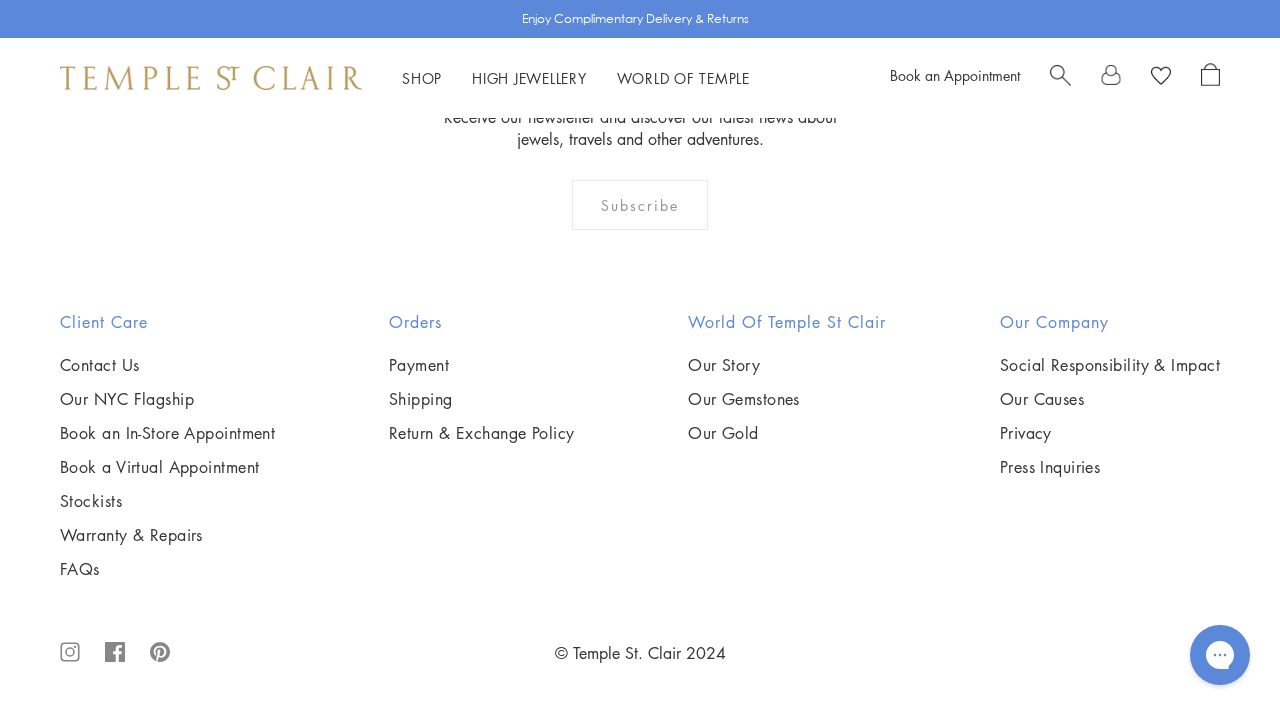 scroll, scrollTop: 11434, scrollLeft: 0, axis: vertical 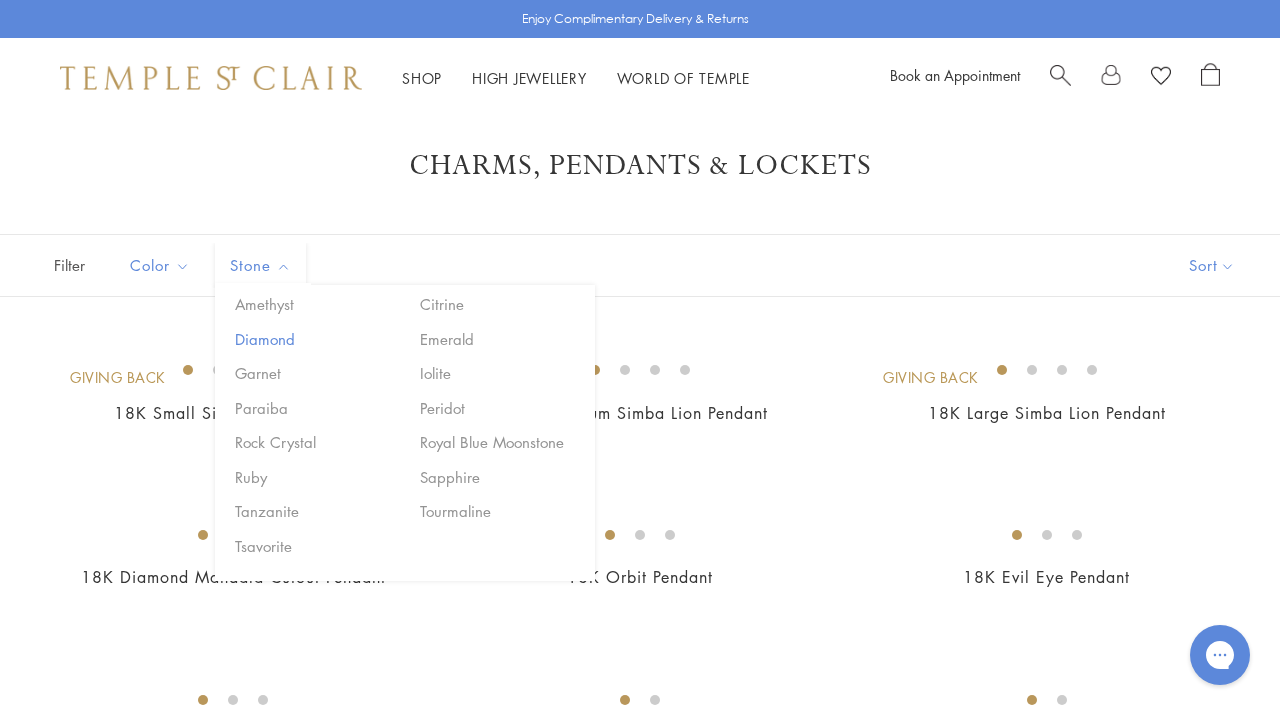 click on "Diamond" at bounding box center (315, 339) 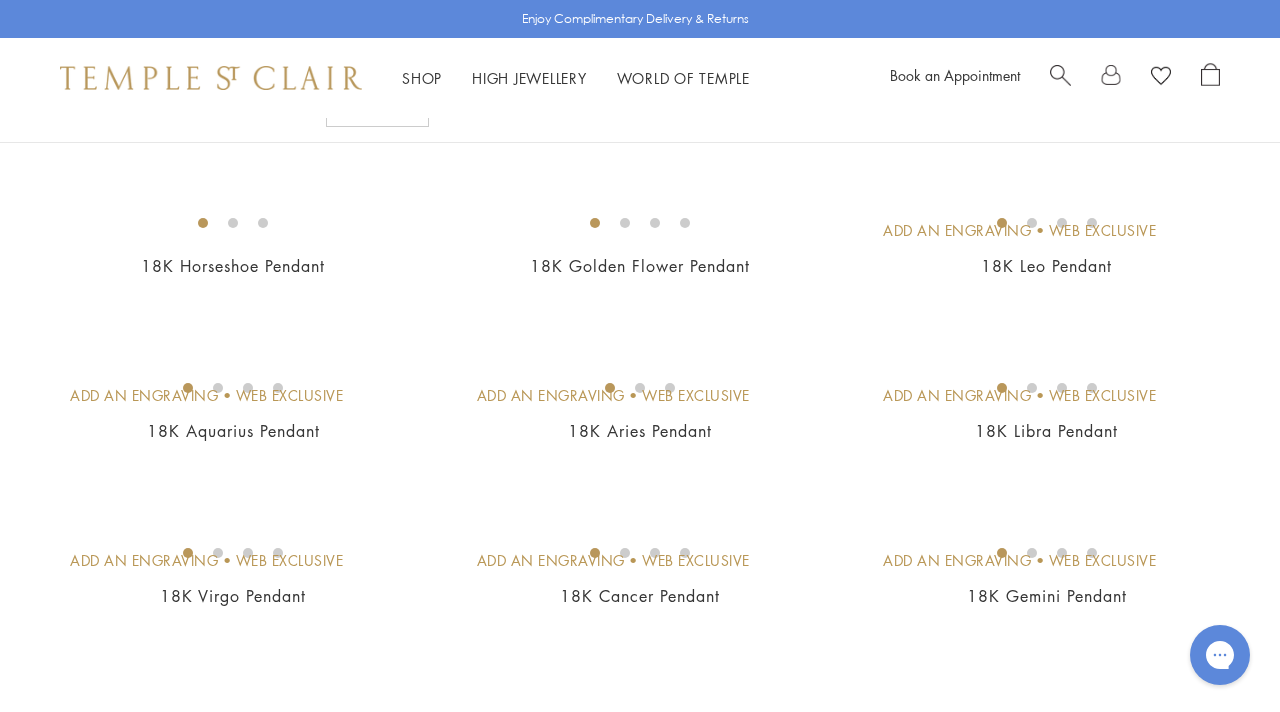 scroll, scrollTop: 1164, scrollLeft: 0, axis: vertical 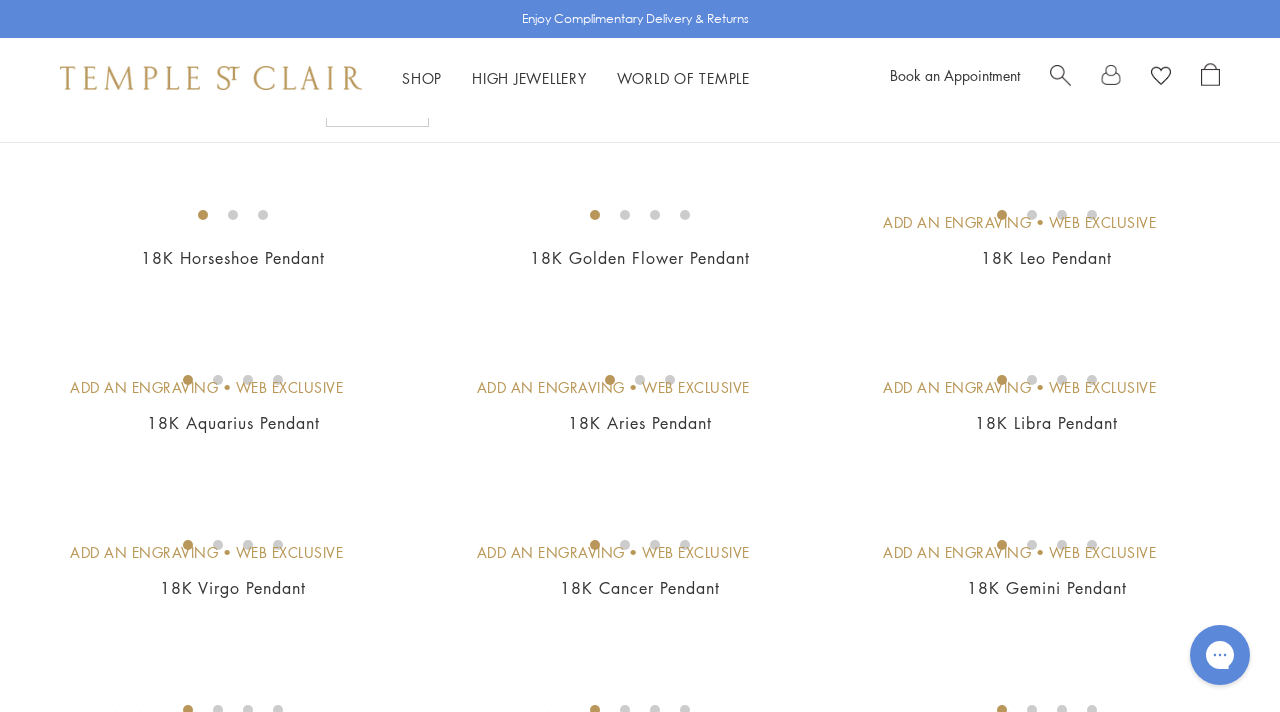 click at bounding box center [0, 0] 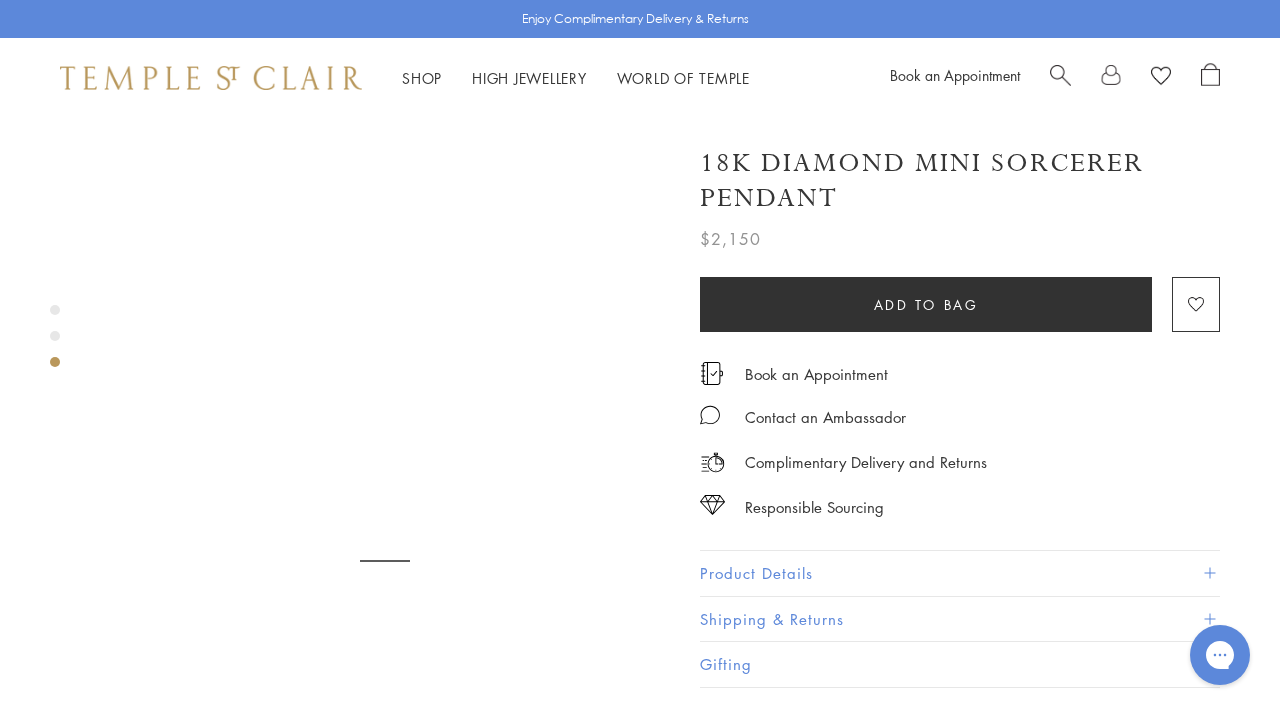 scroll, scrollTop: 0, scrollLeft: 0, axis: both 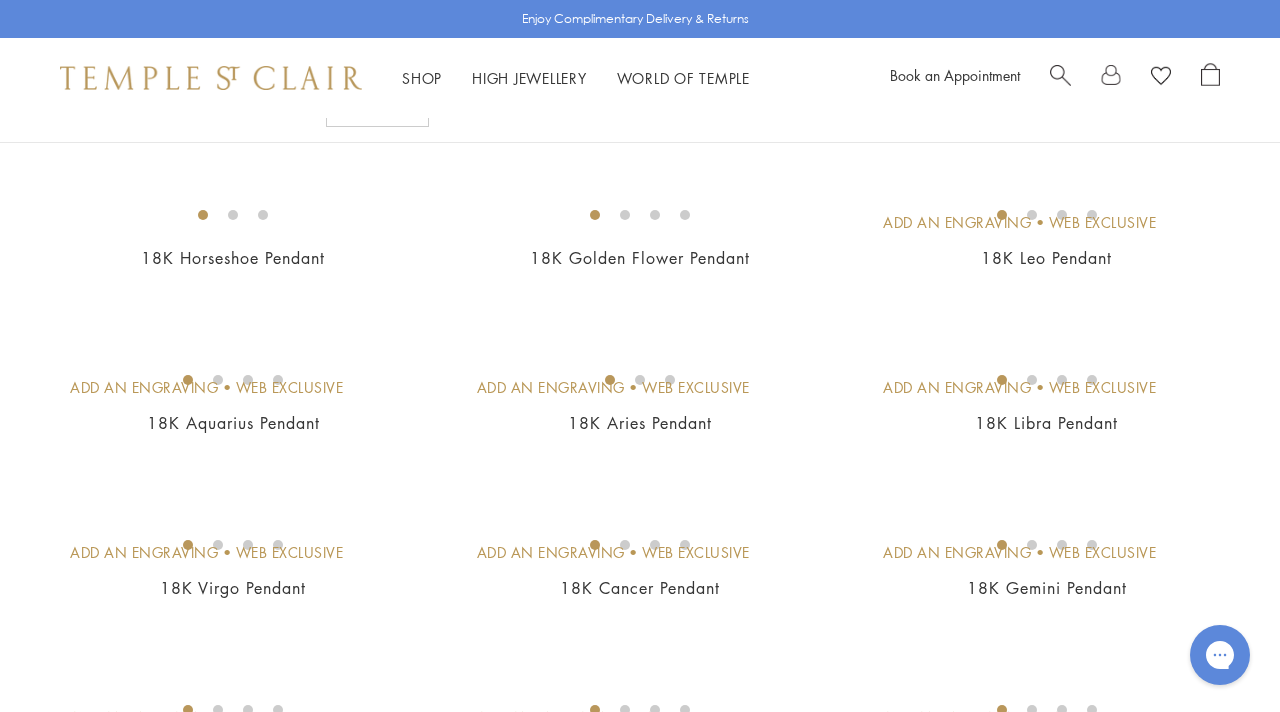 click at bounding box center (0, 0) 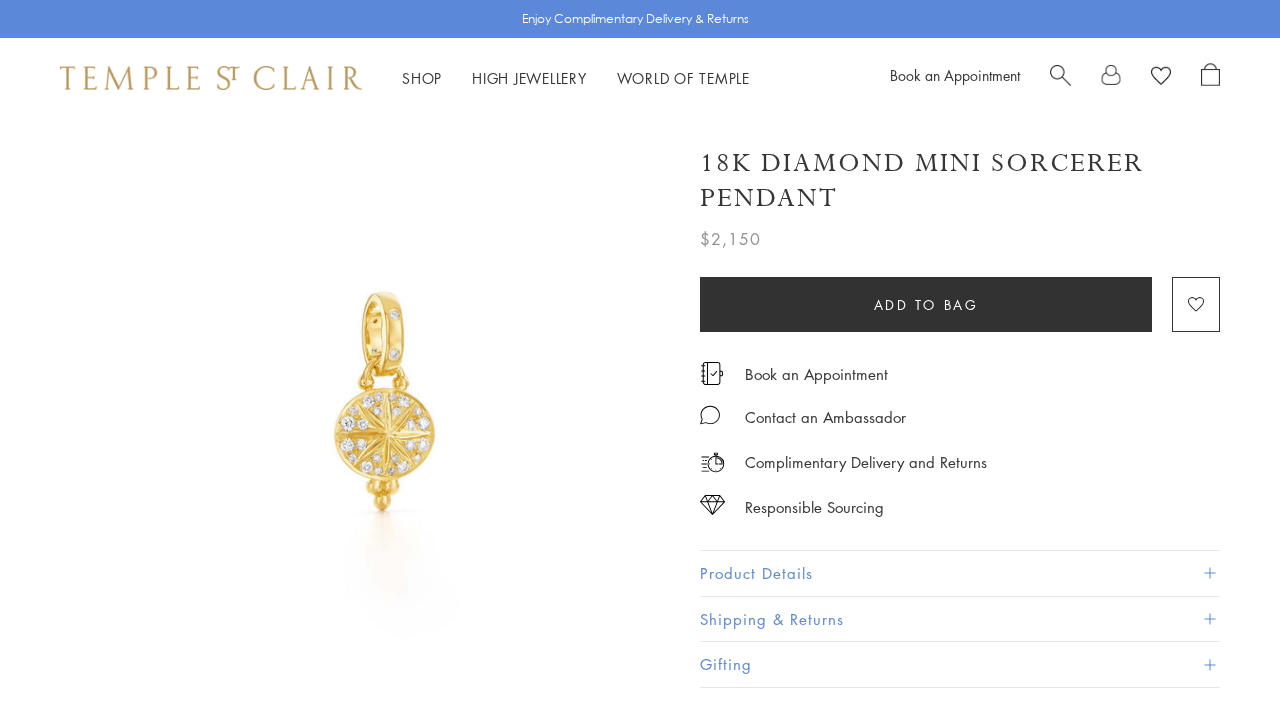 scroll, scrollTop: 0, scrollLeft: 0, axis: both 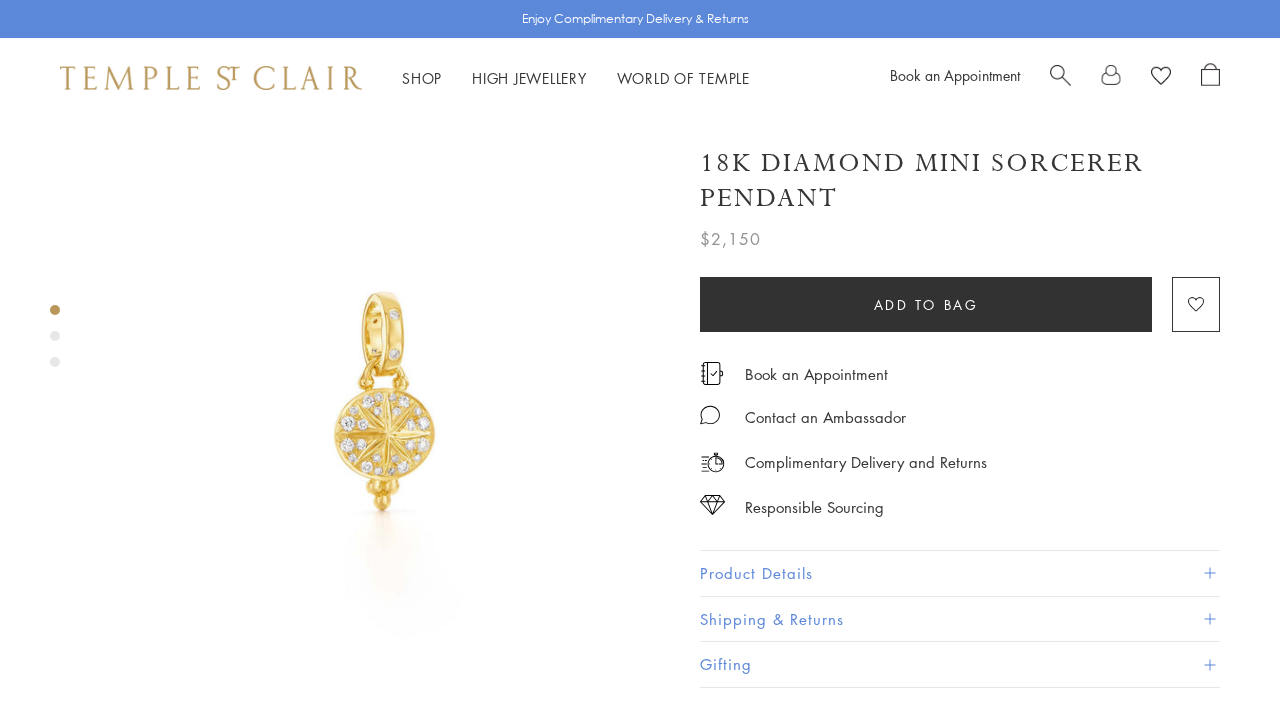 click on "Product Details" at bounding box center (960, 573) 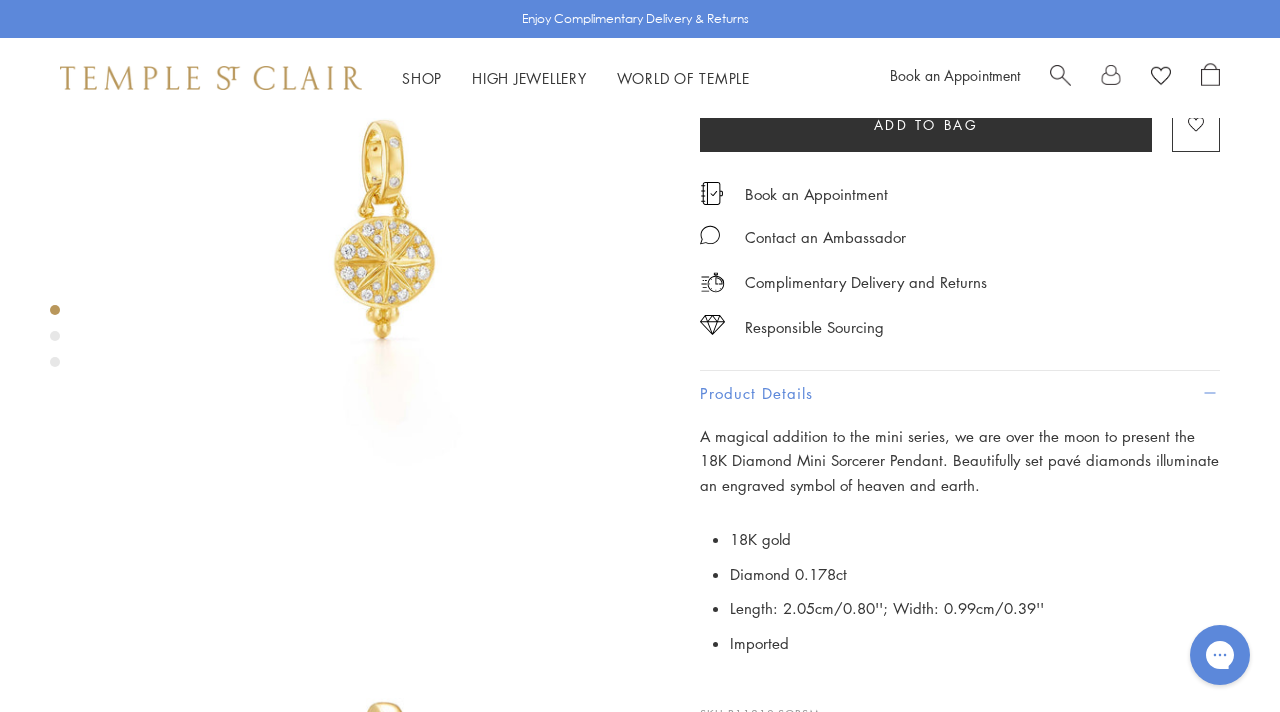 scroll, scrollTop: 184, scrollLeft: 0, axis: vertical 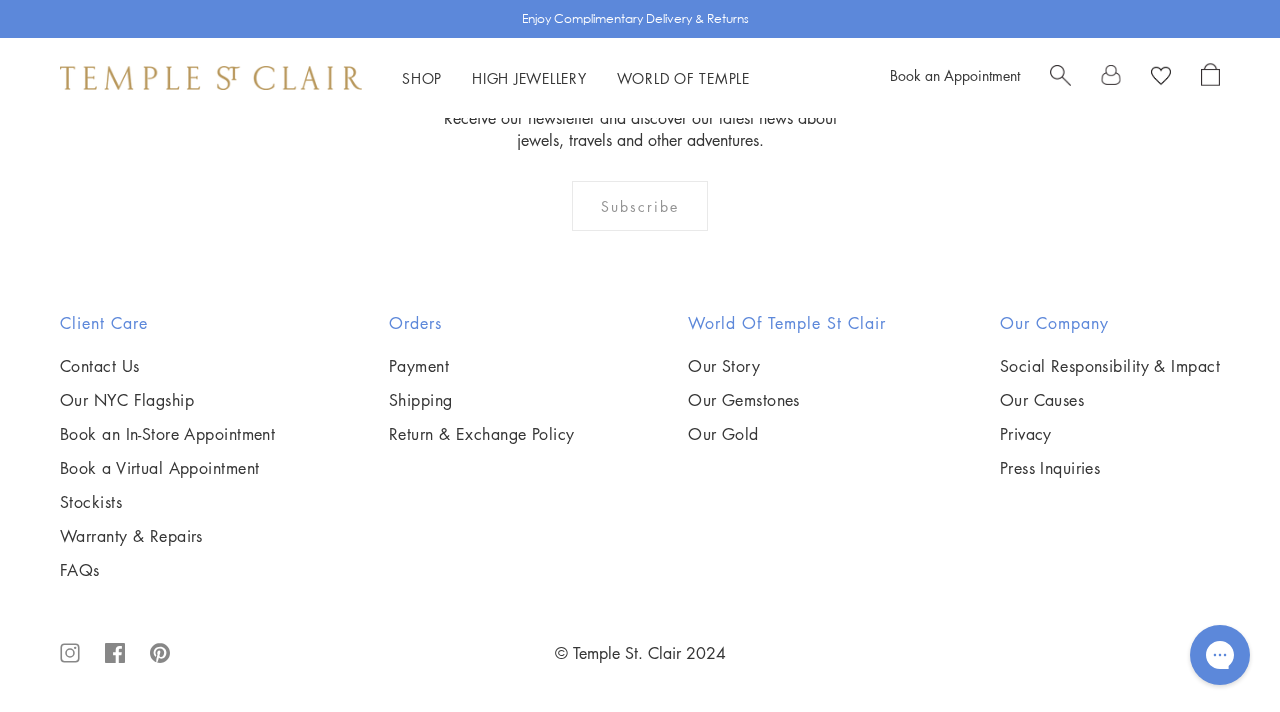 click on "2" at bounding box center [641, -118] 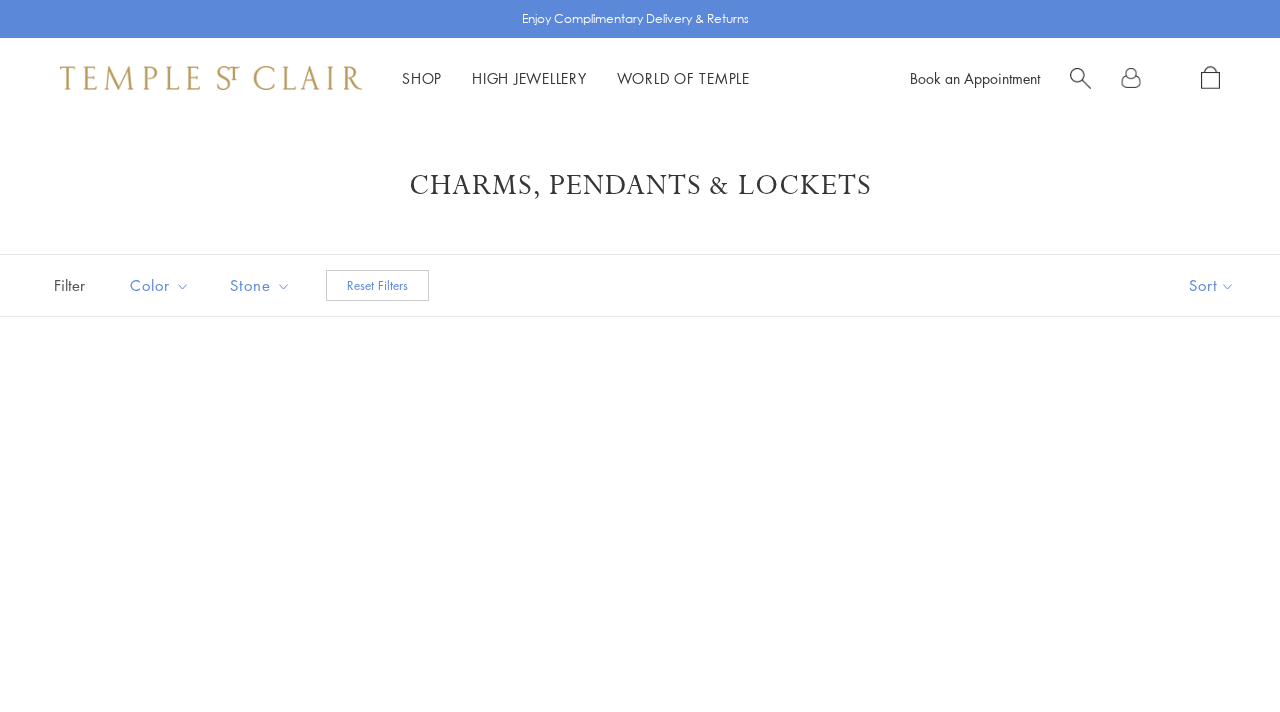 scroll, scrollTop: 0, scrollLeft: 0, axis: both 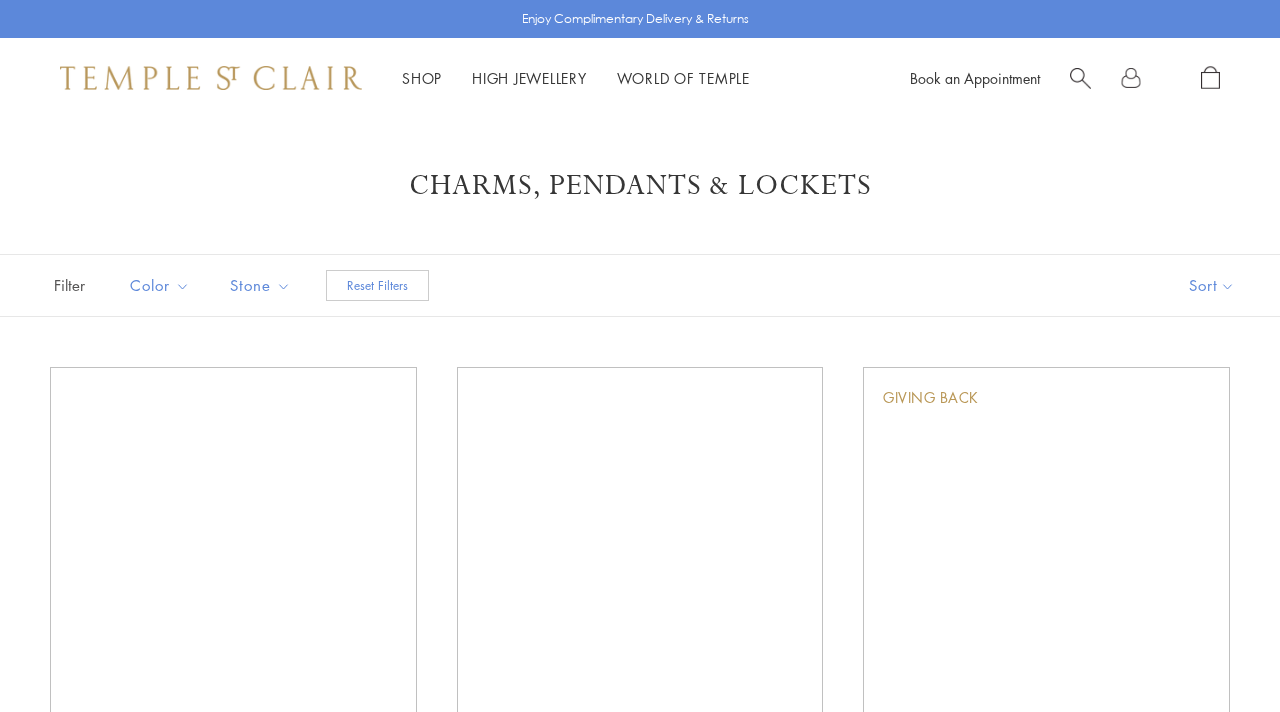 click on "Shop Shop" at bounding box center (422, 78) 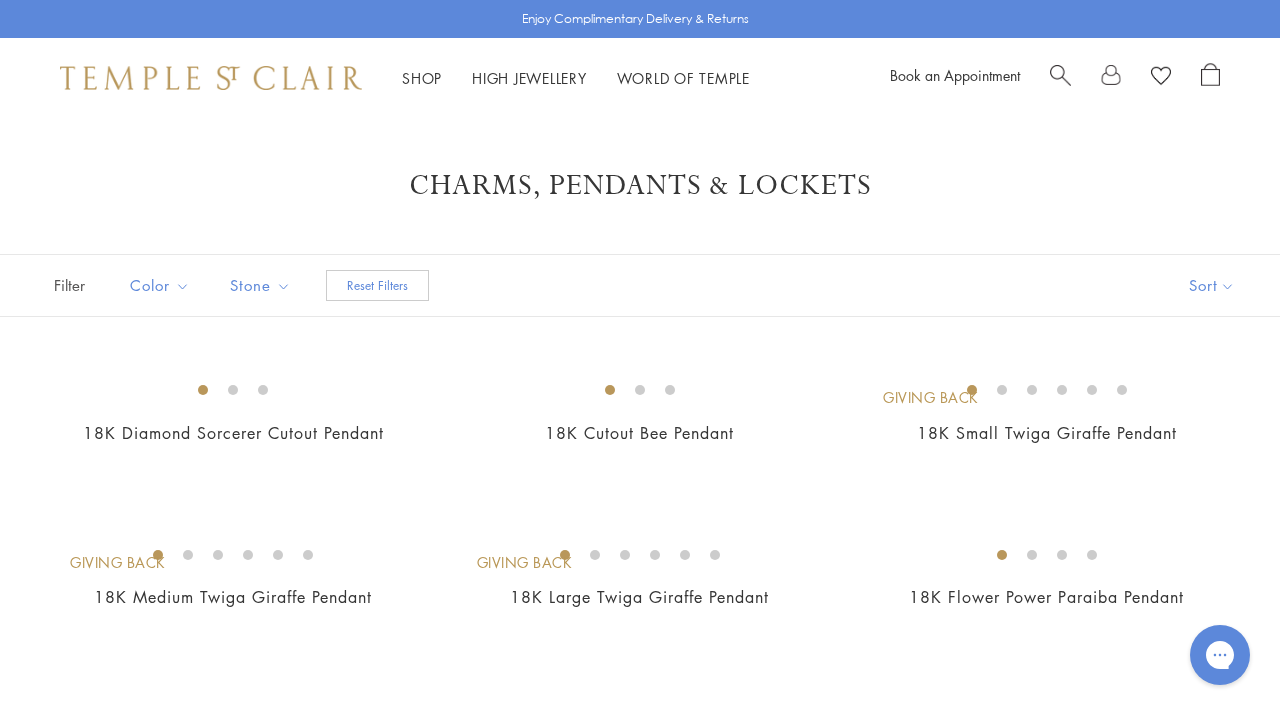 scroll, scrollTop: 0, scrollLeft: 0, axis: both 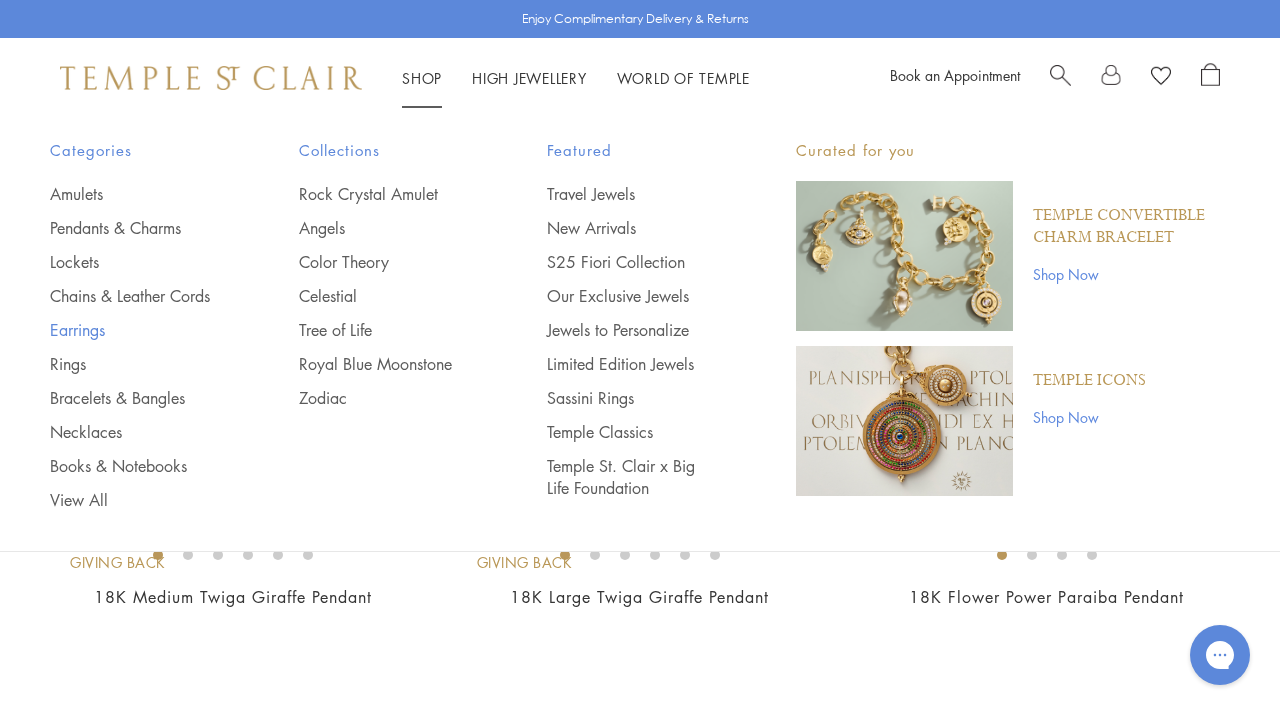click on "Earrings" at bounding box center [134, 330] 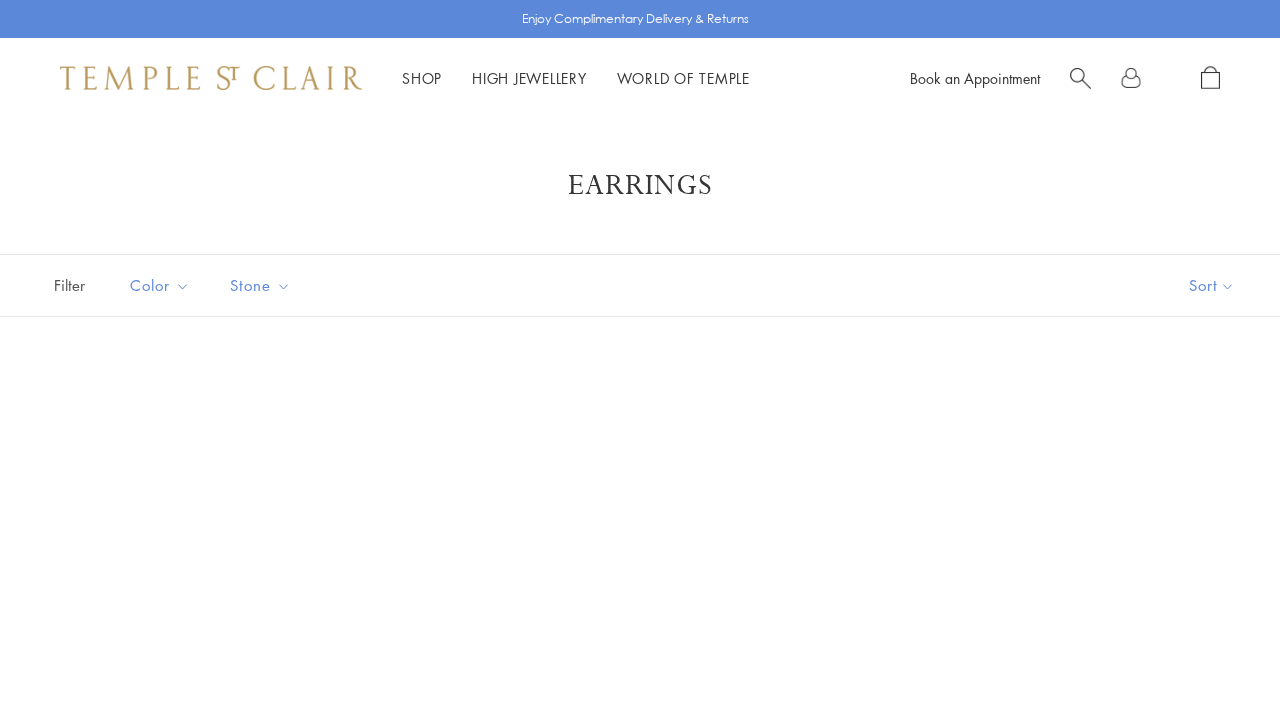 scroll, scrollTop: 0, scrollLeft: 0, axis: both 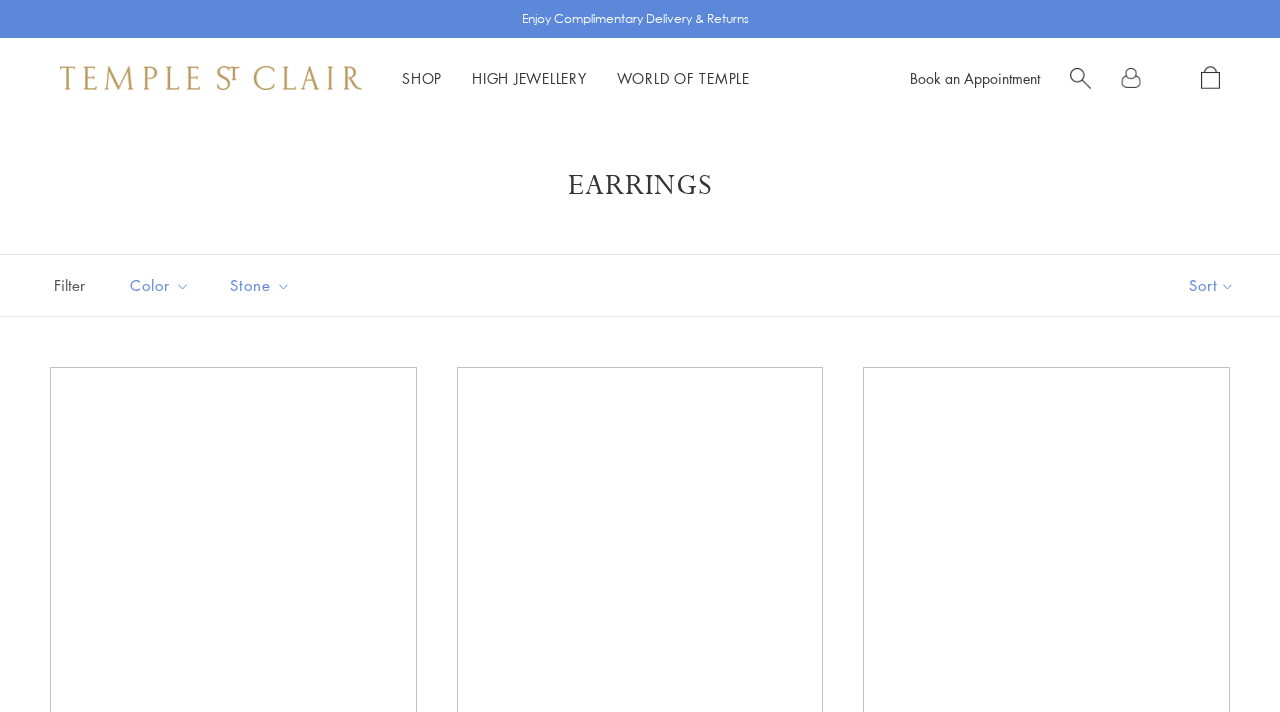 click on "Sort" at bounding box center [1212, 285] 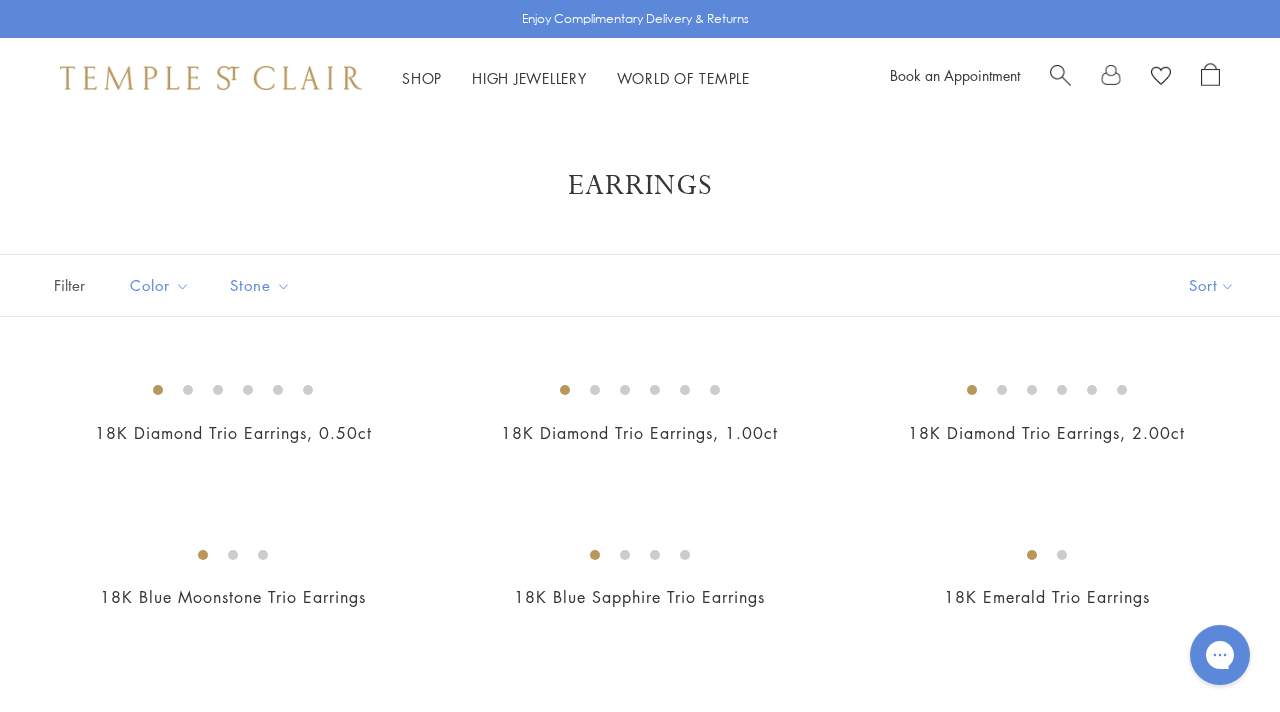 scroll, scrollTop: 0, scrollLeft: 0, axis: both 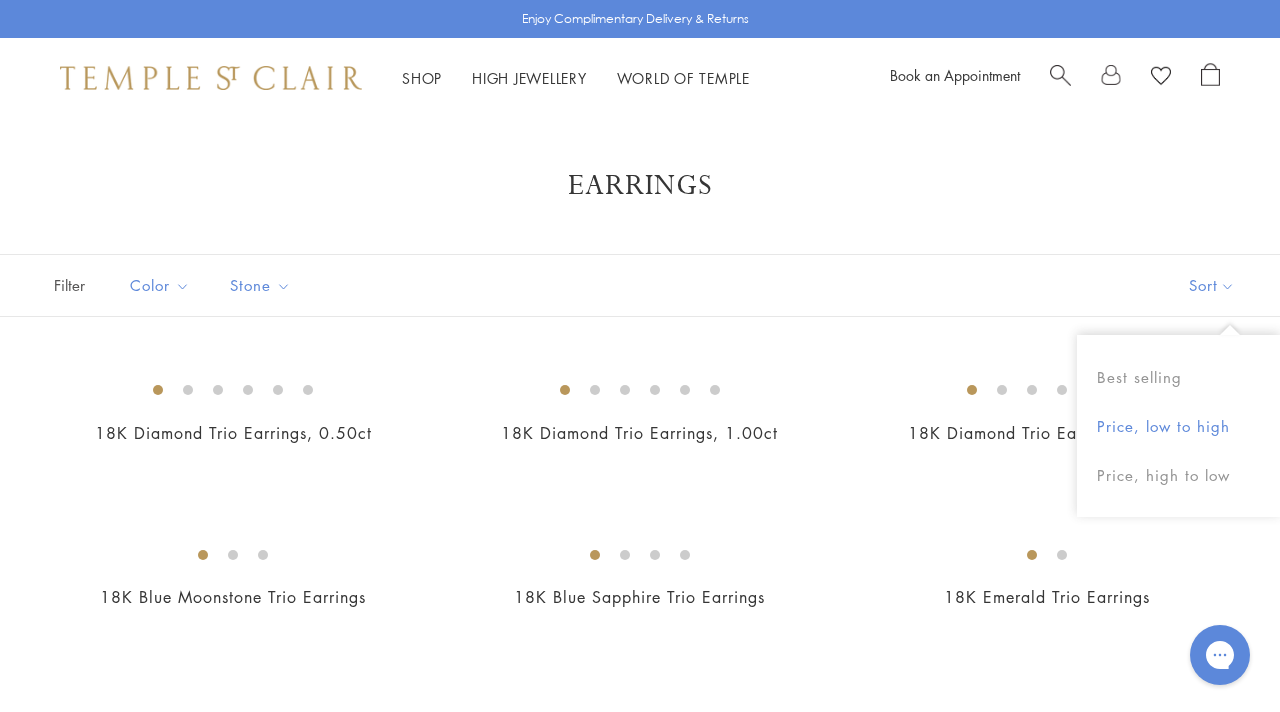 click on "Price, low to high" at bounding box center (1178, 426) 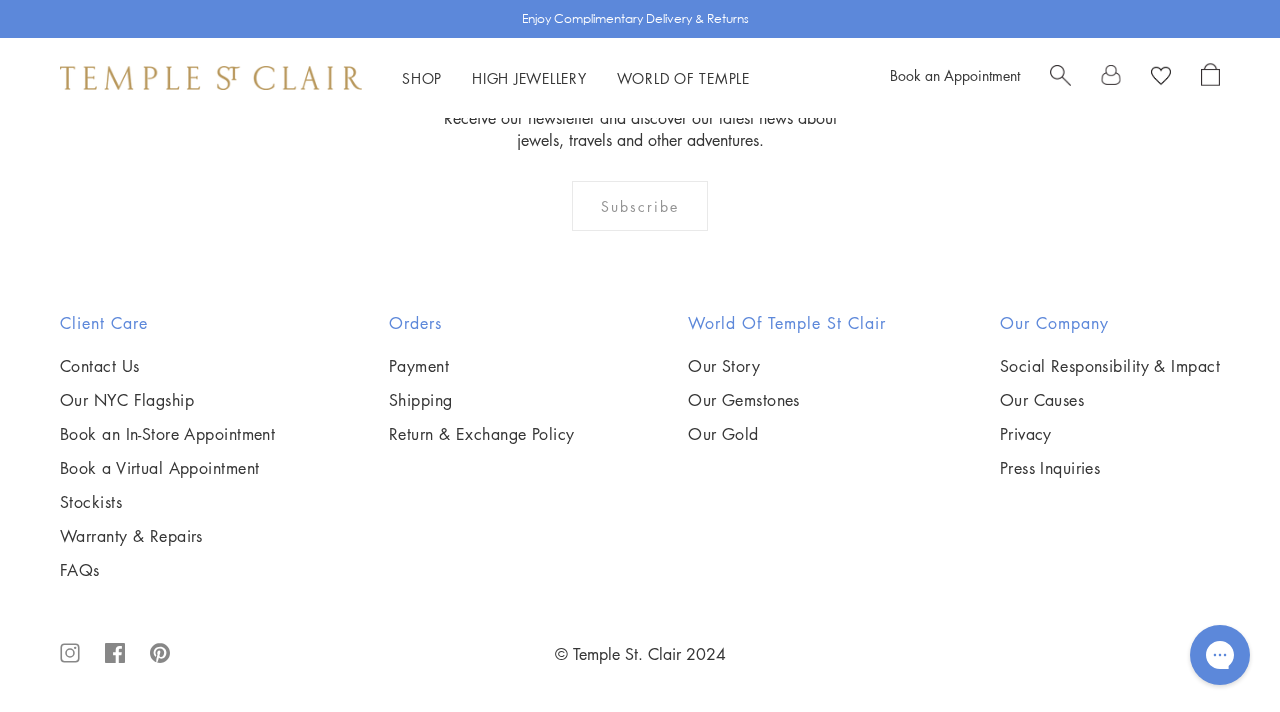 scroll, scrollTop: 8947, scrollLeft: 0, axis: vertical 